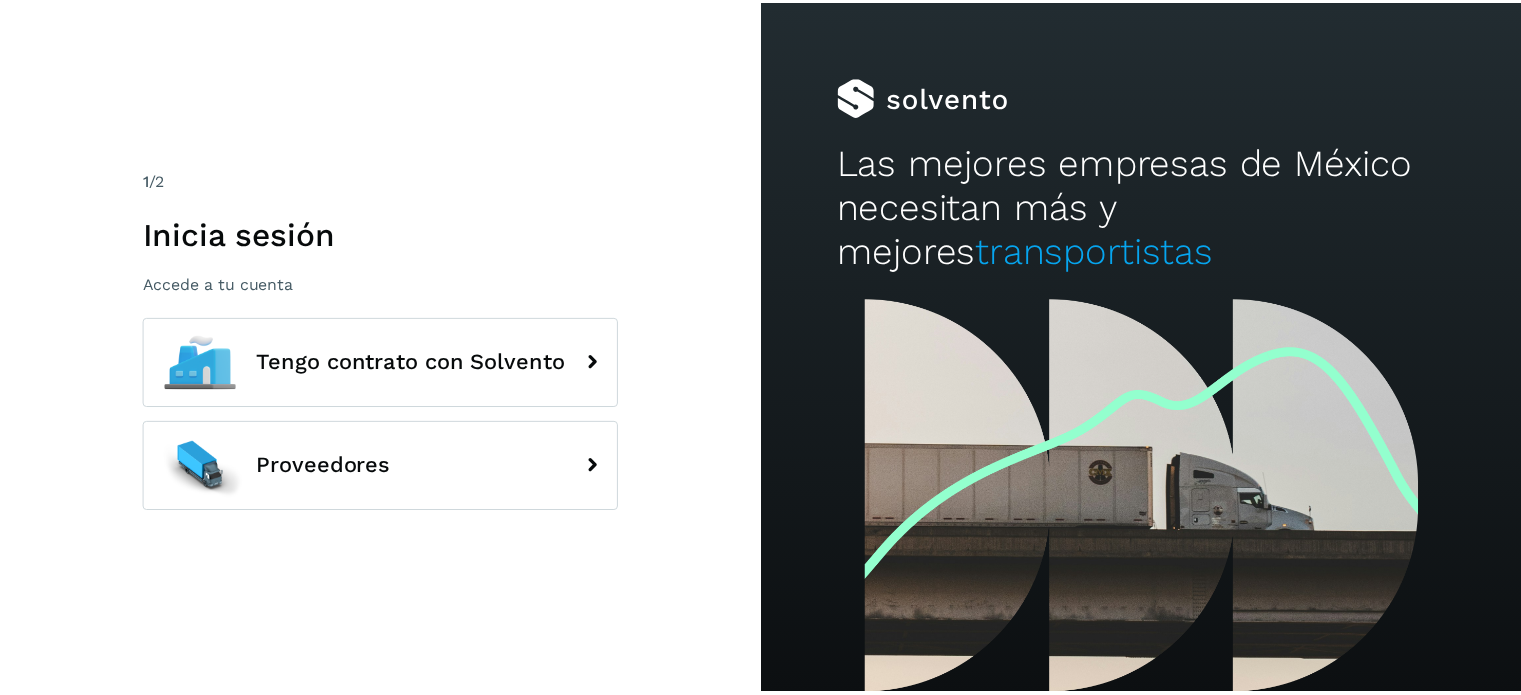 scroll, scrollTop: 0, scrollLeft: 0, axis: both 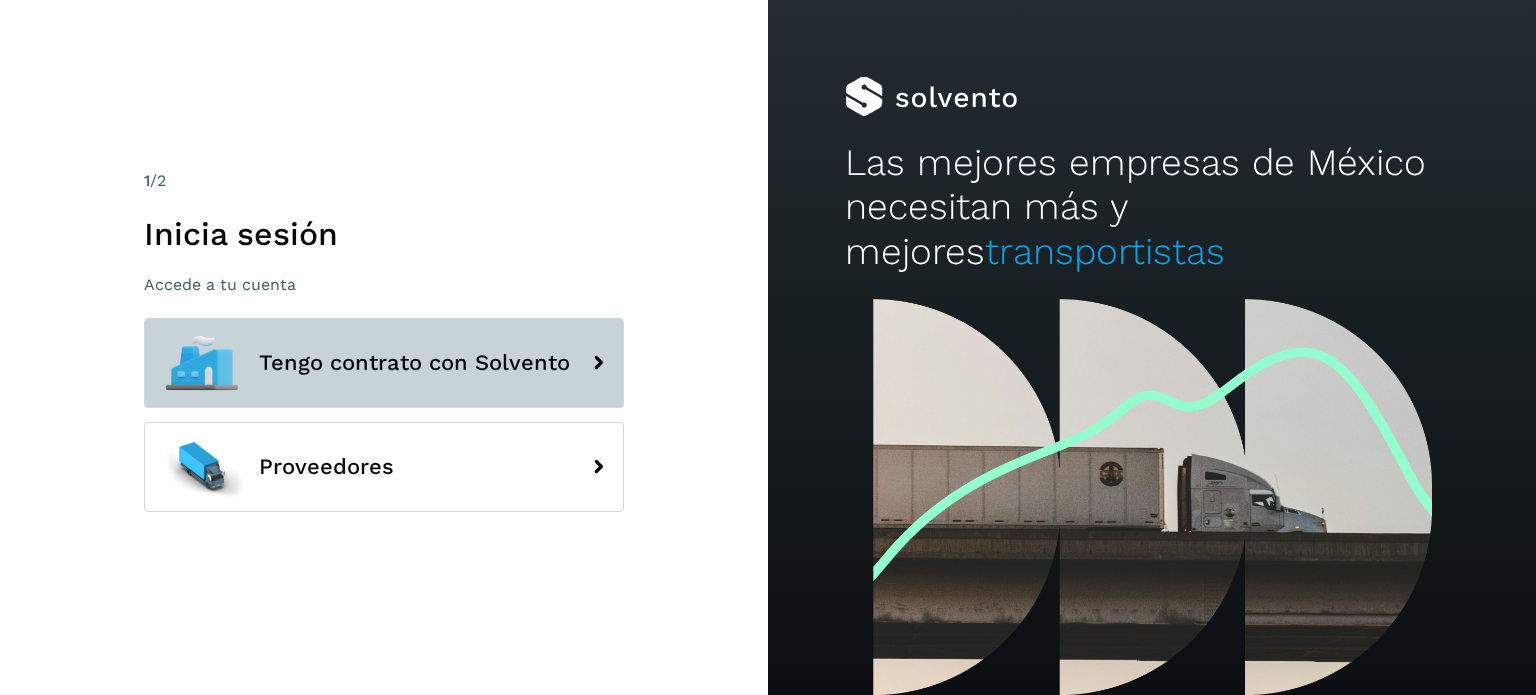 click on "Tengo contrato con Solvento" 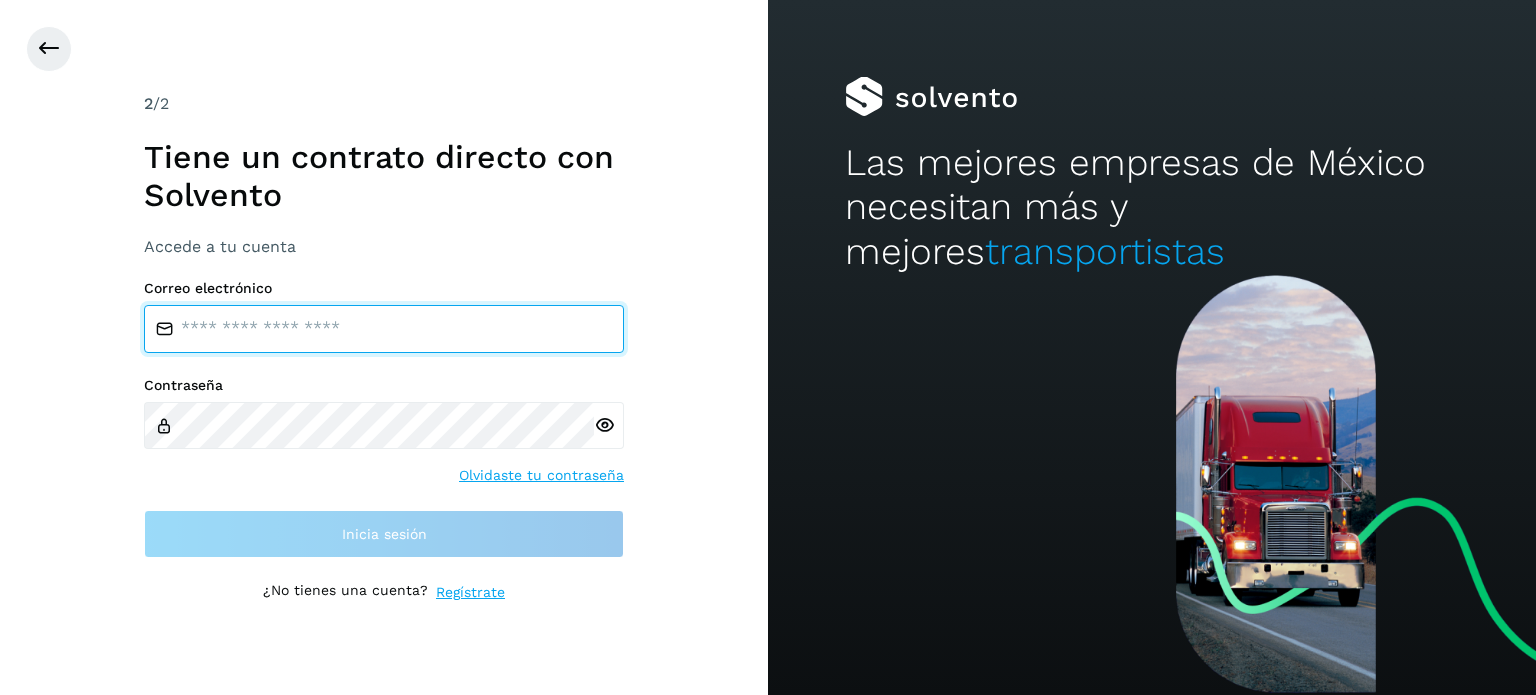 click at bounding box center [384, 329] 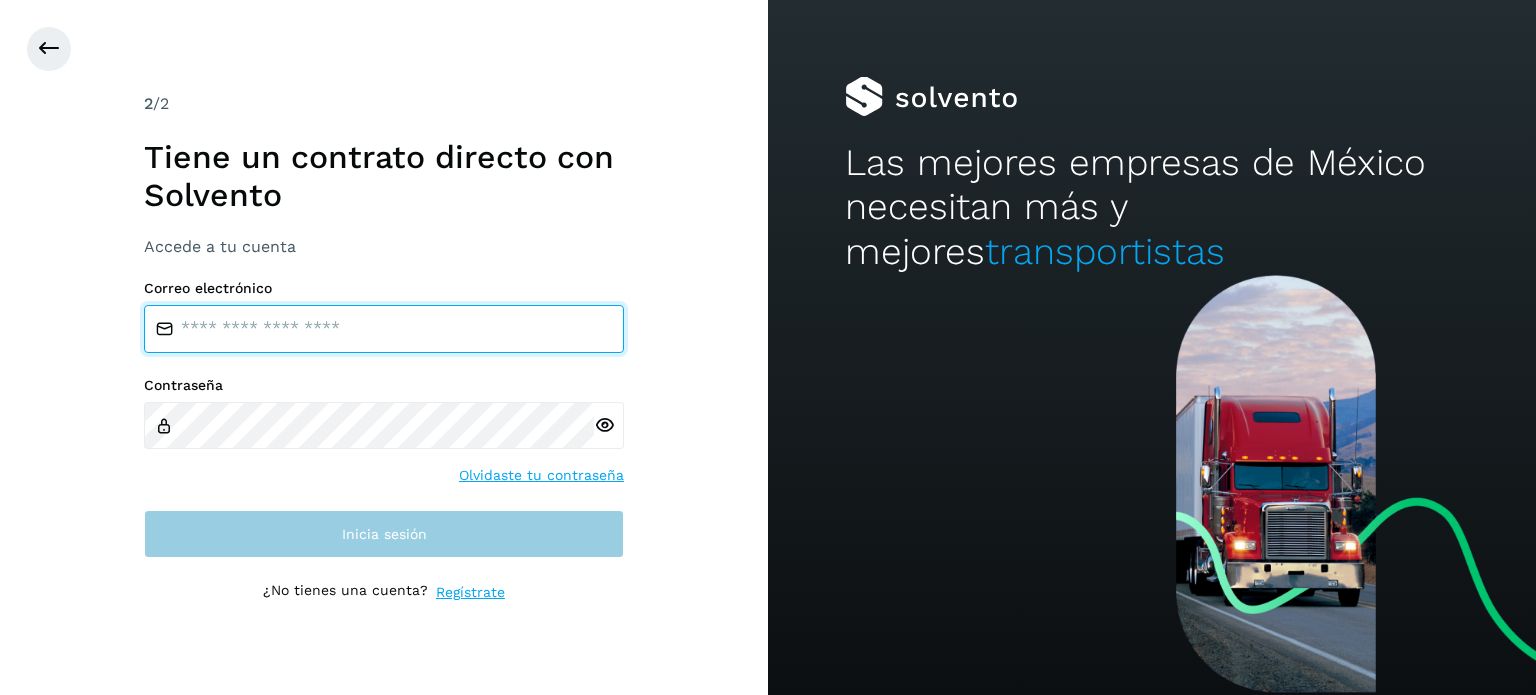type on "**********" 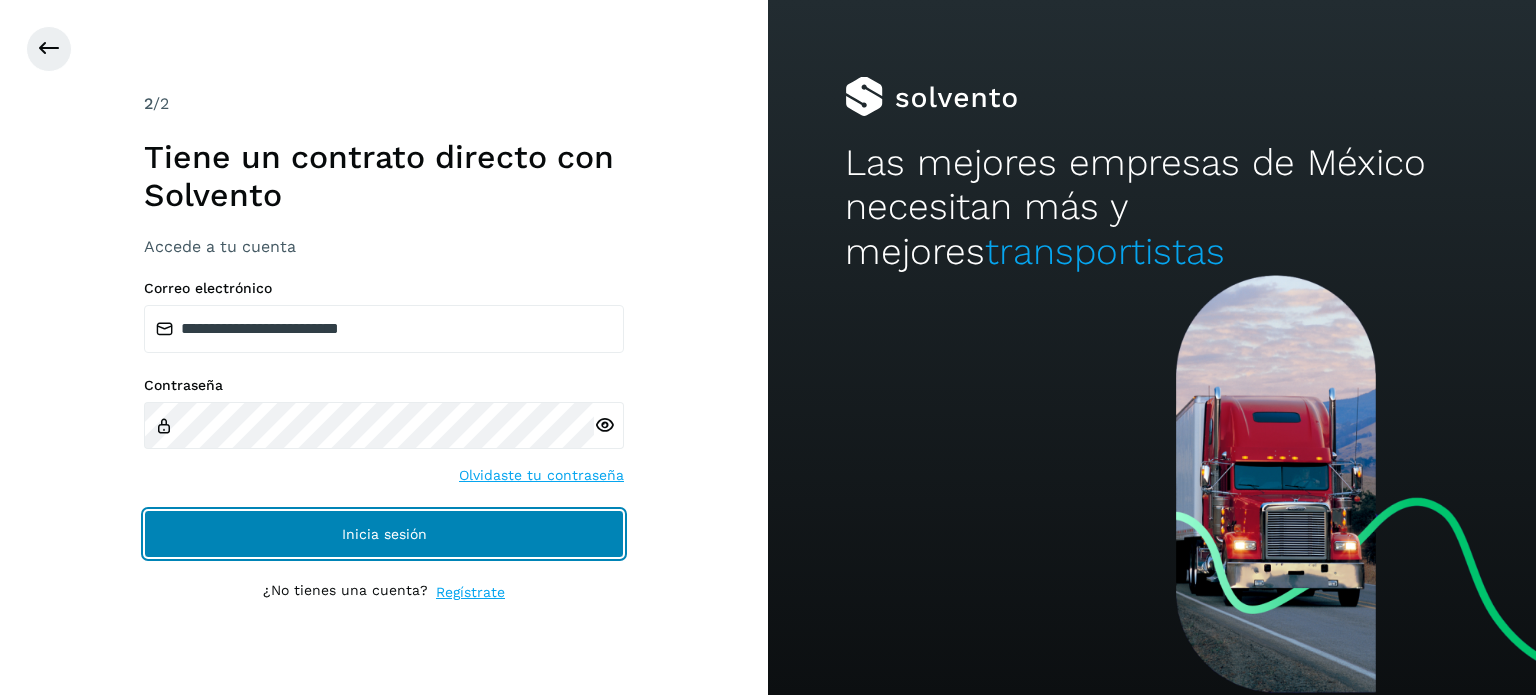 click on "Inicia sesión" at bounding box center (384, 534) 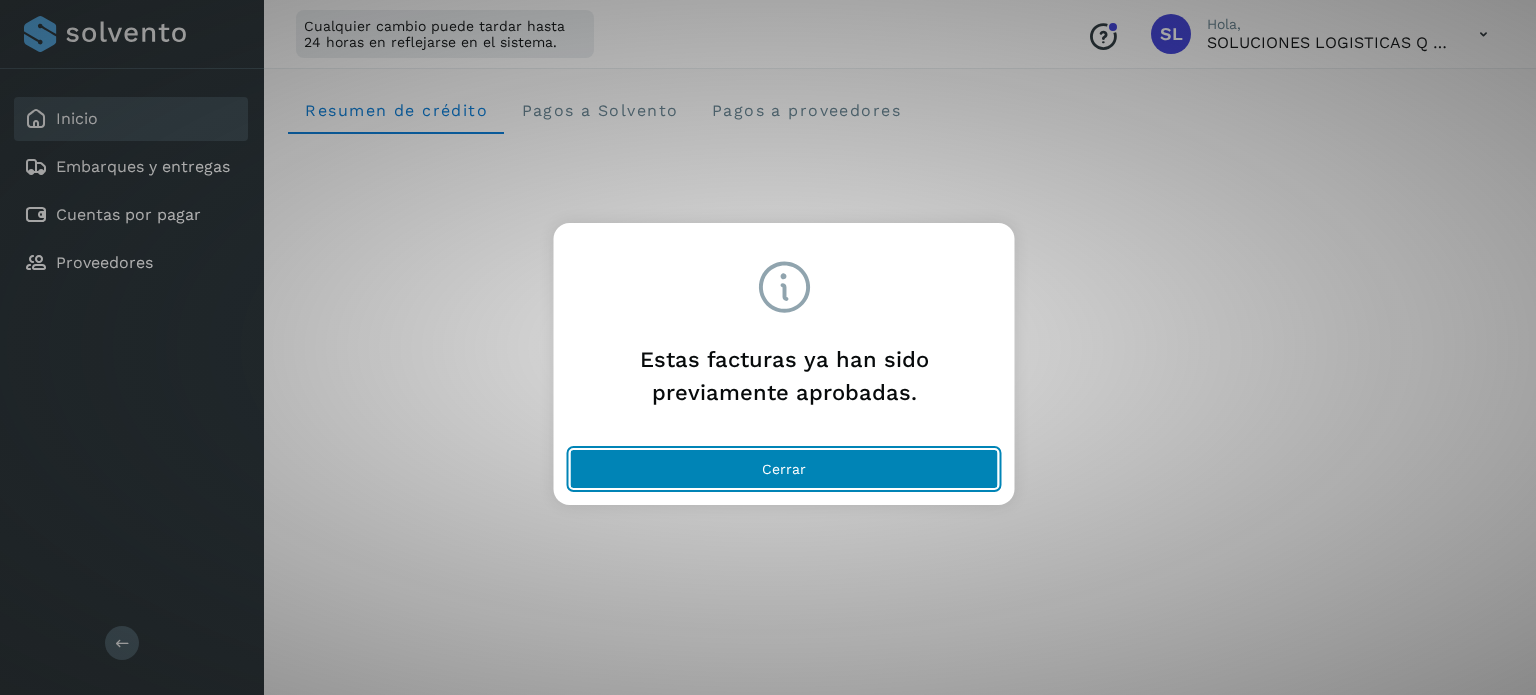 click on "Cerrar" 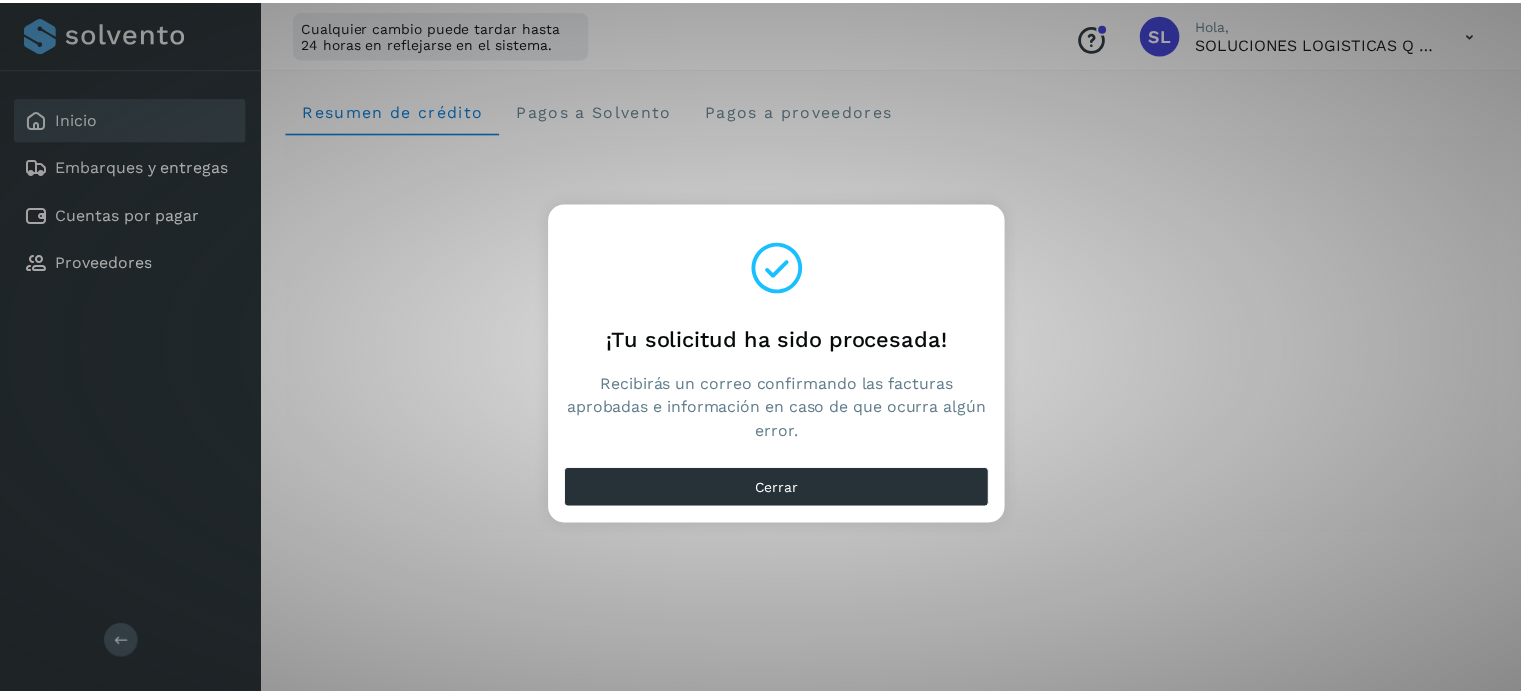 scroll, scrollTop: 0, scrollLeft: 0, axis: both 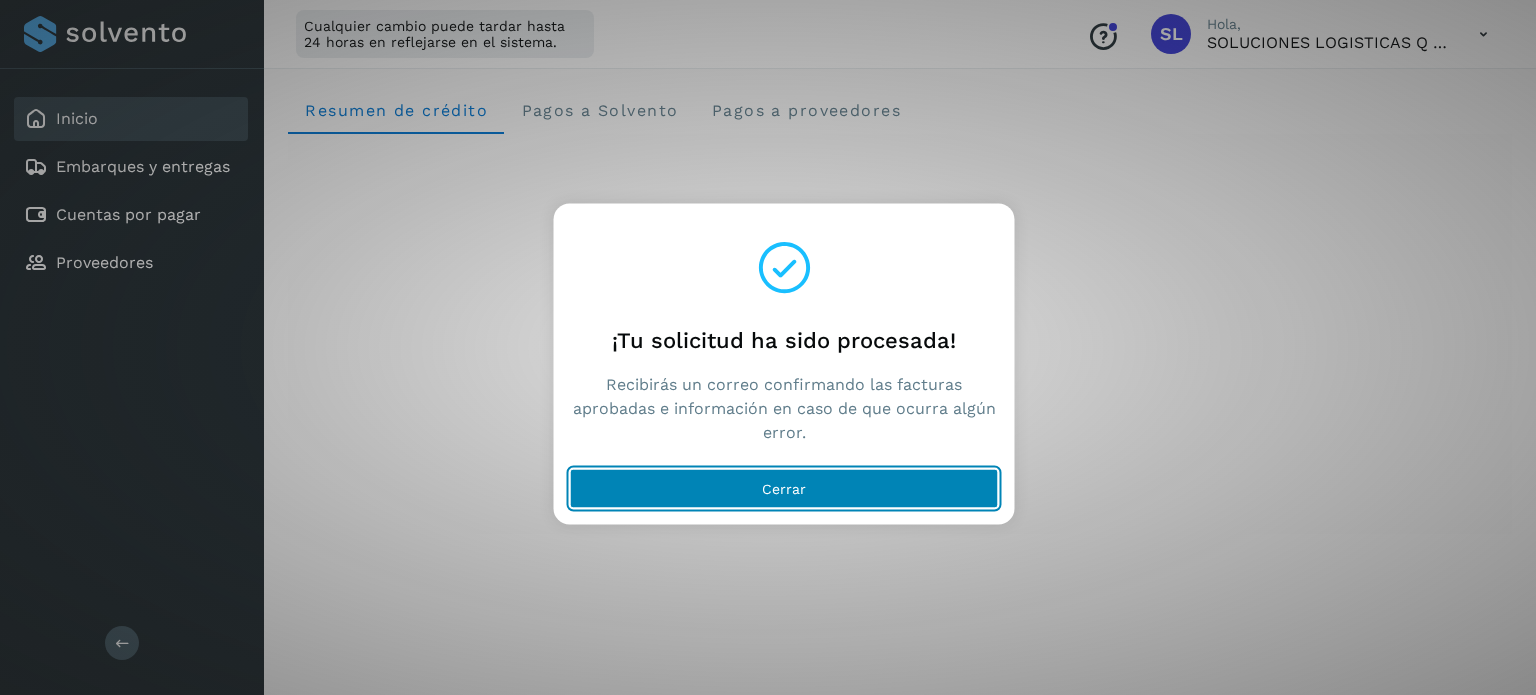 click on "Cerrar" 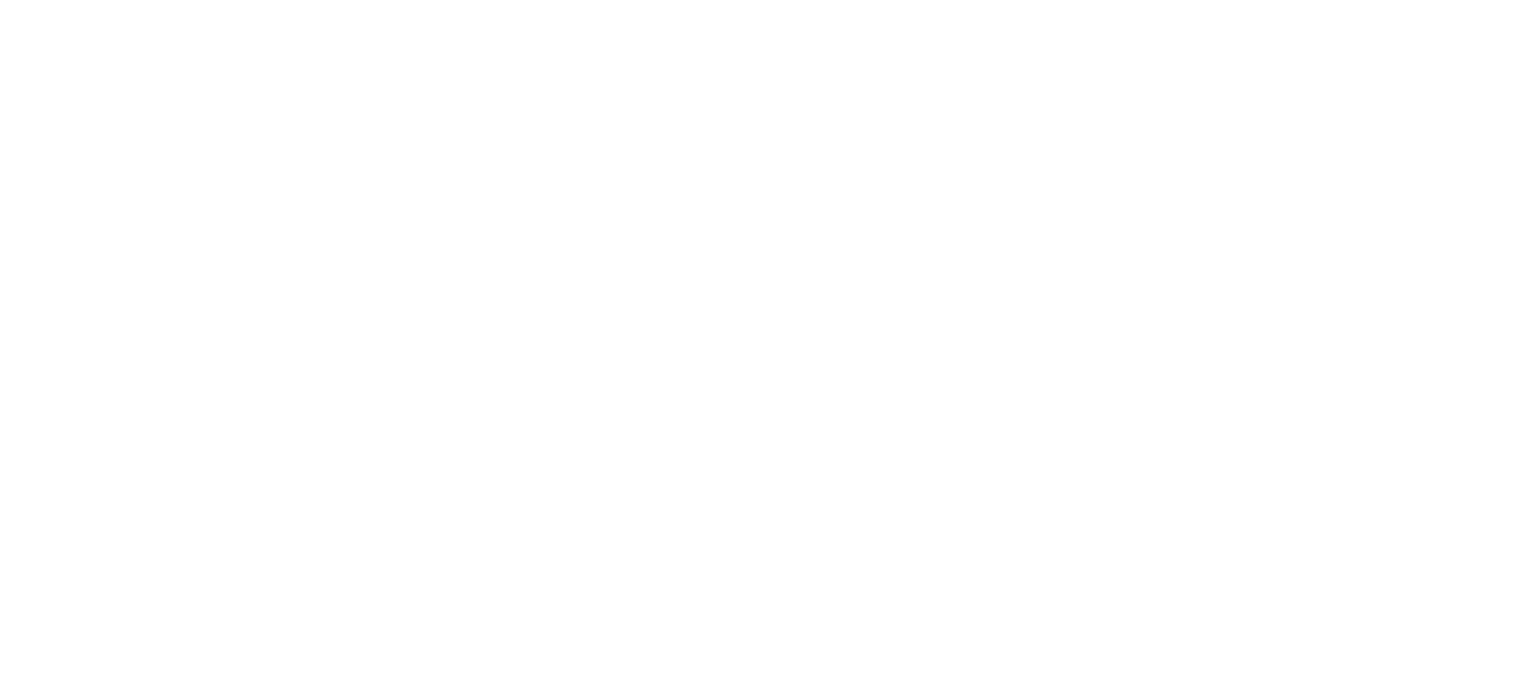 scroll, scrollTop: 0, scrollLeft: 0, axis: both 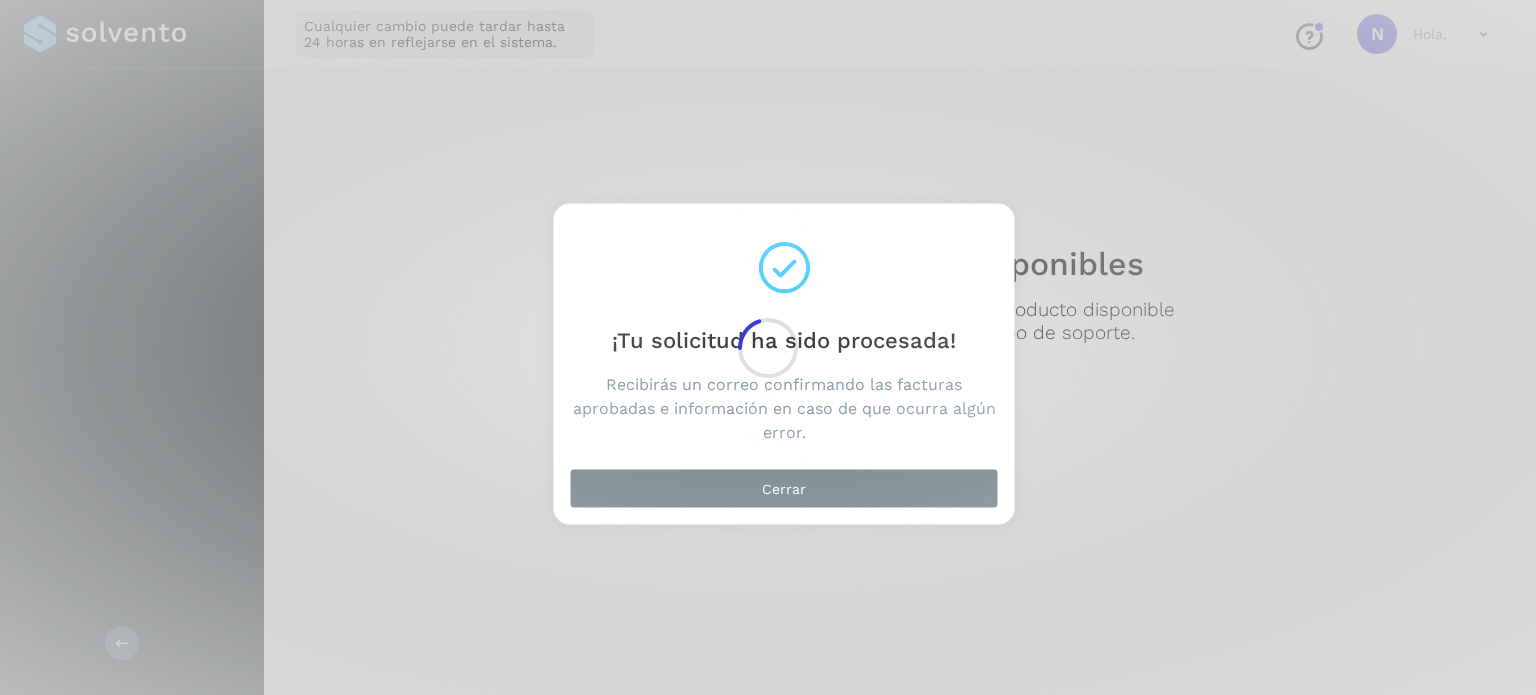 click 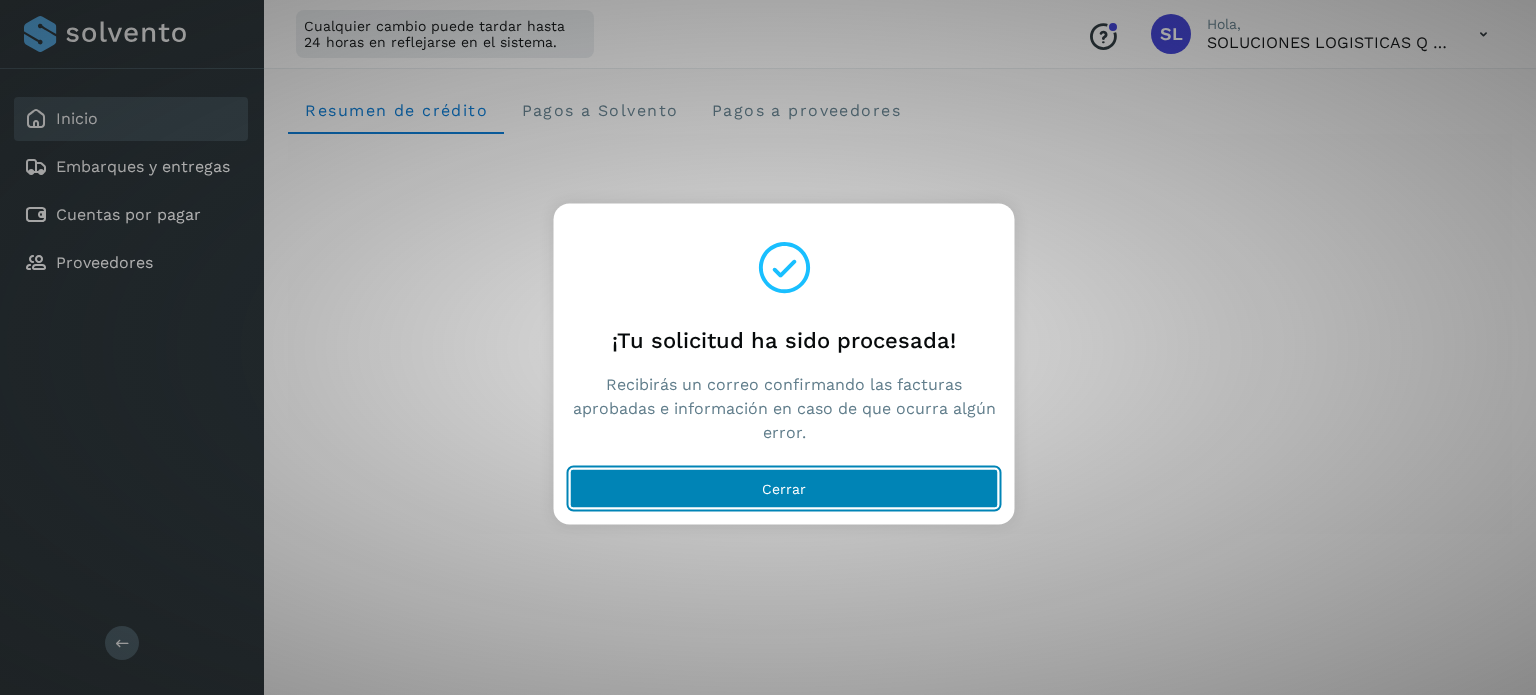 click on "Cerrar" 